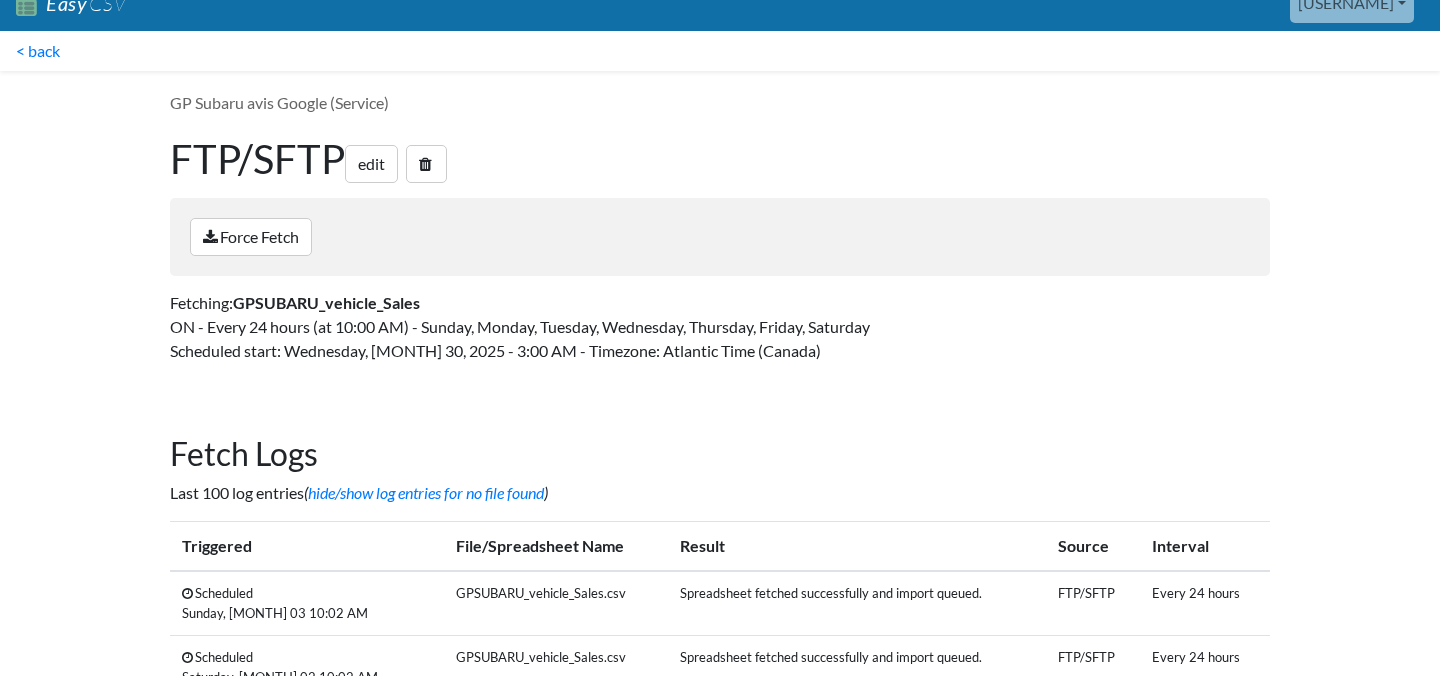 scroll, scrollTop: 0, scrollLeft: 0, axis: both 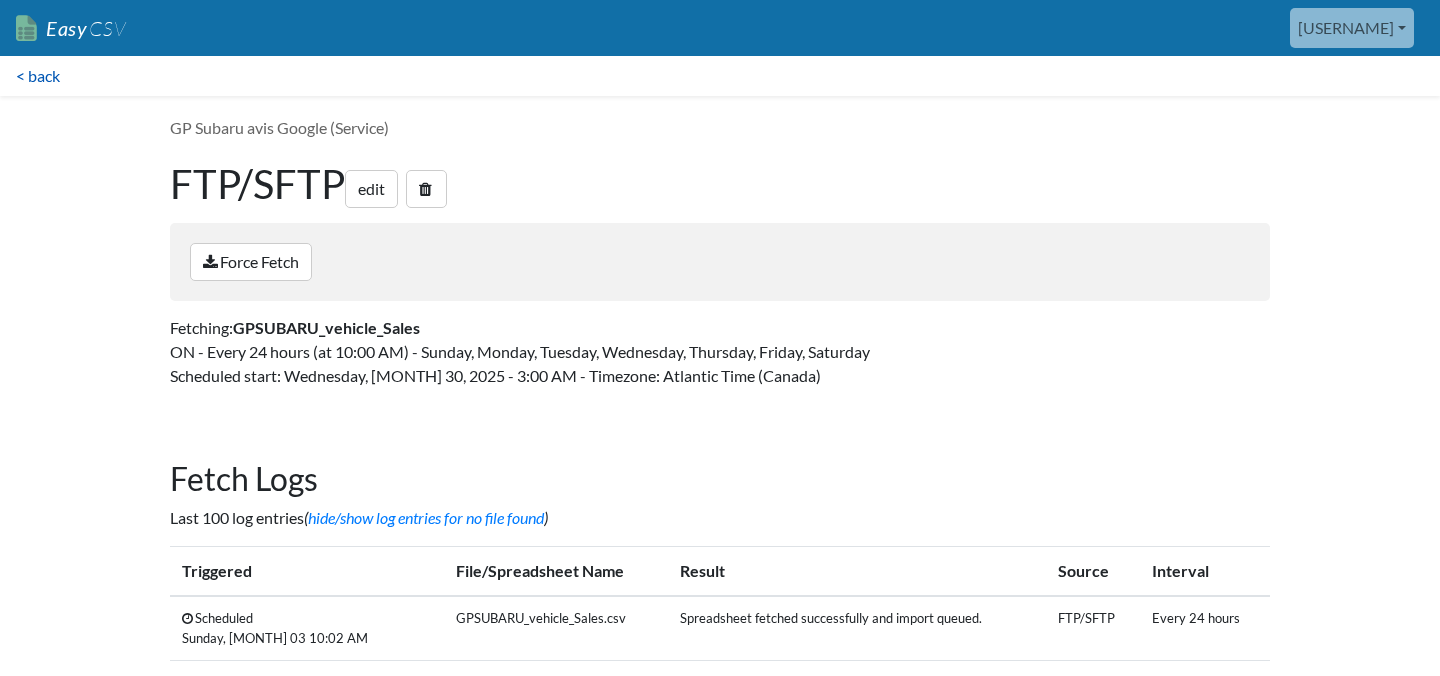 click on "< back" at bounding box center [38, 76] 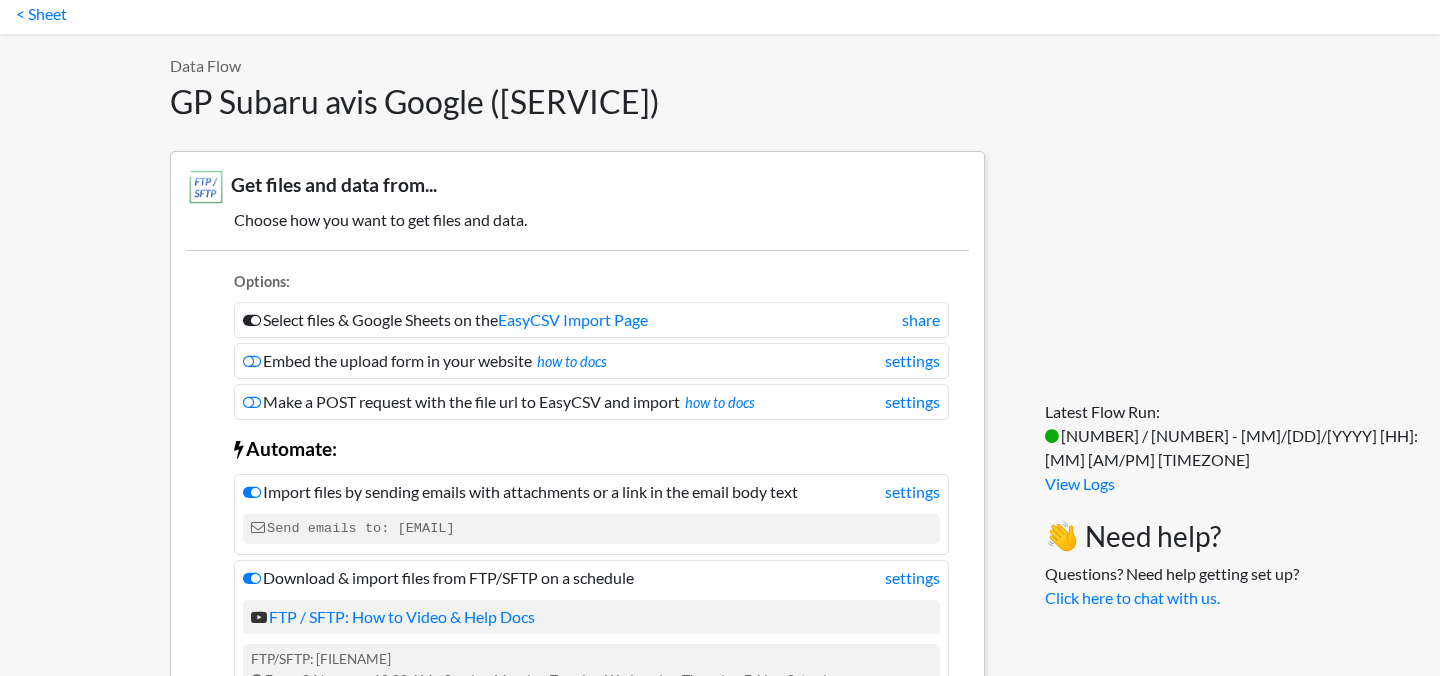 scroll, scrollTop: 0, scrollLeft: 0, axis: both 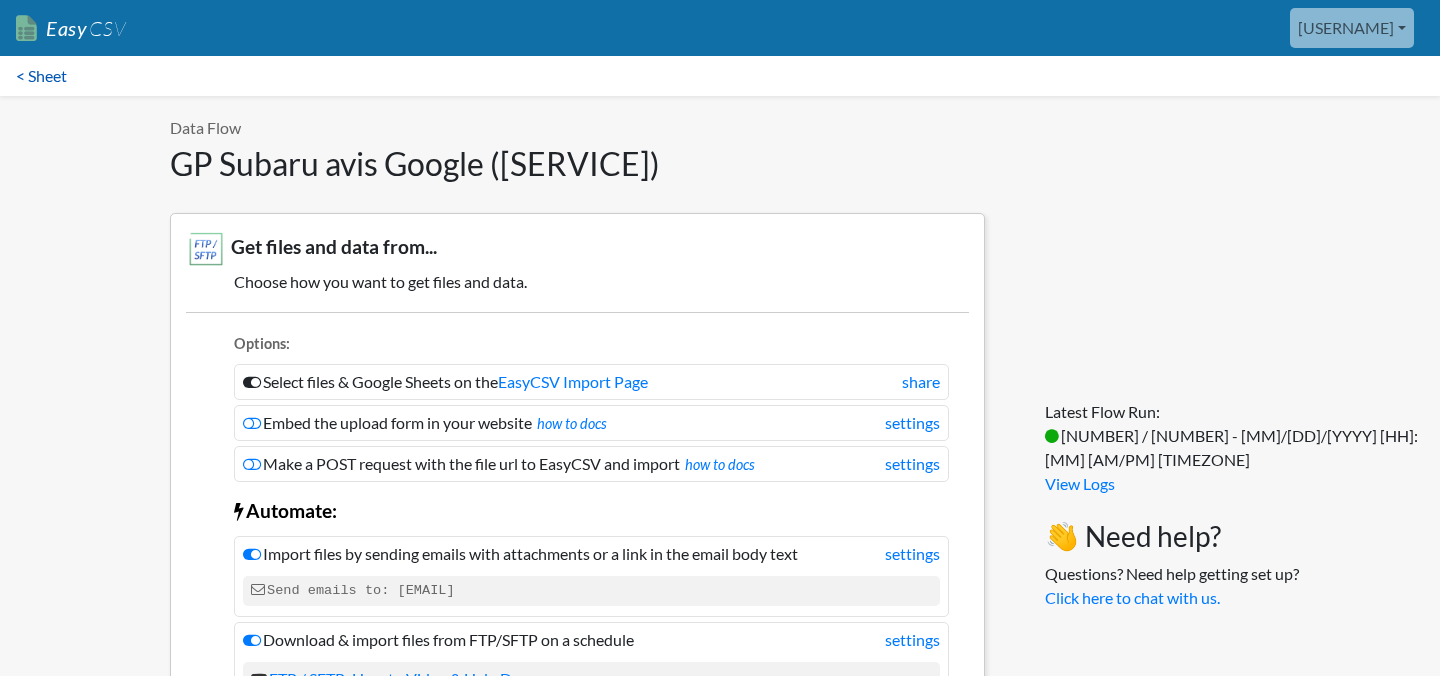 click on "< Sheet" at bounding box center [41, 76] 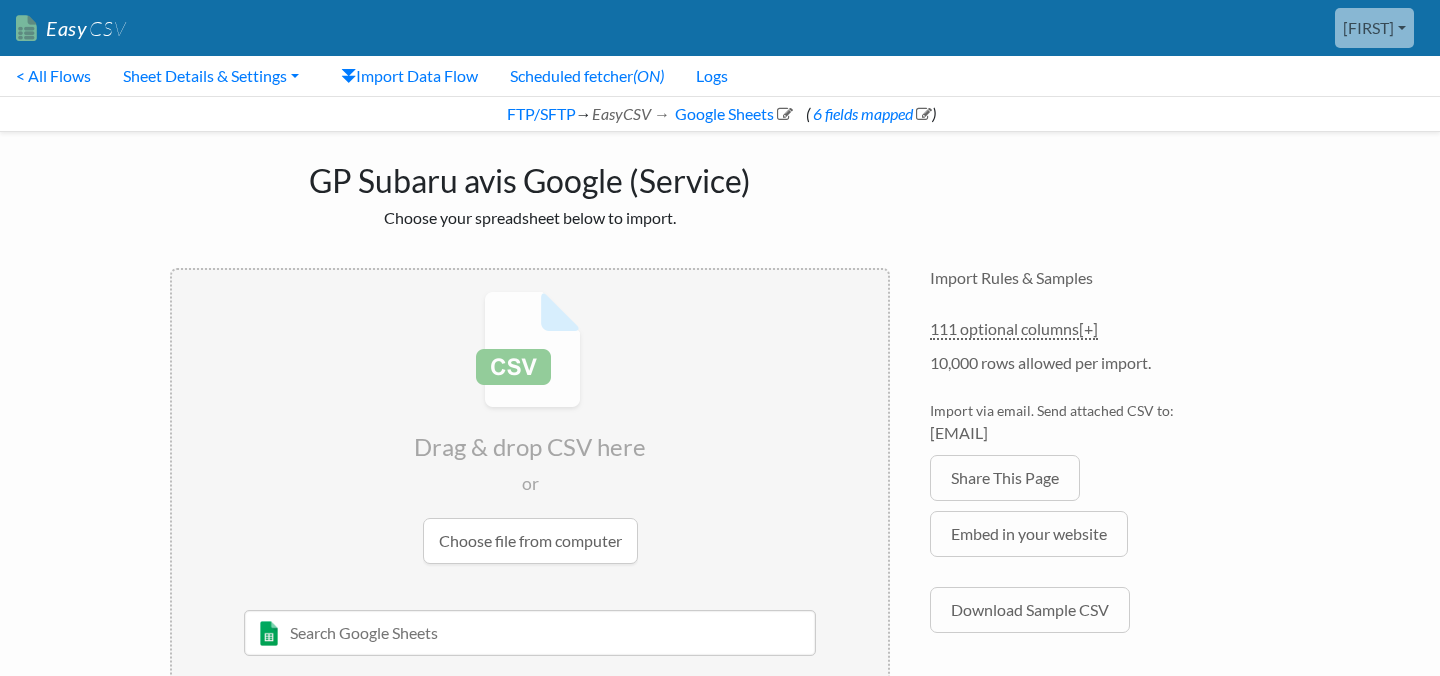 scroll, scrollTop: 0, scrollLeft: 0, axis: both 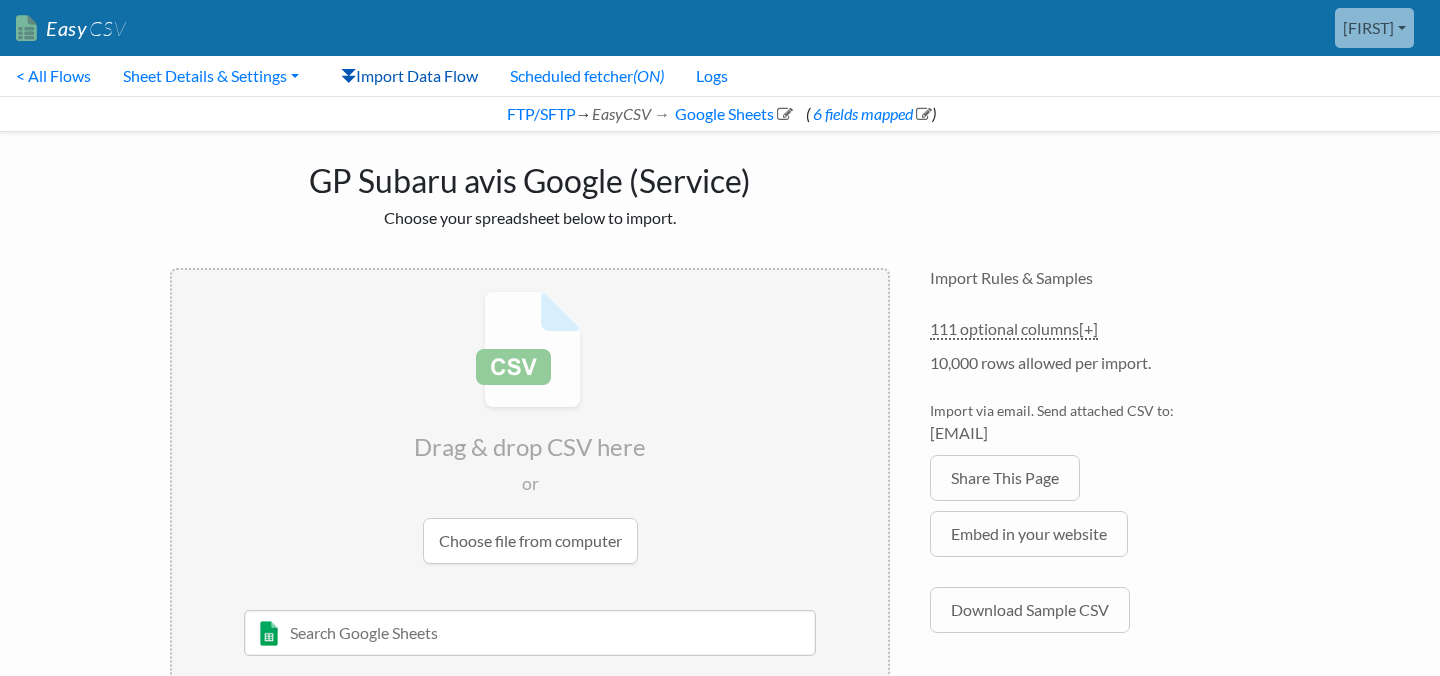 click on "Import Data Flow" at bounding box center (409, 76) 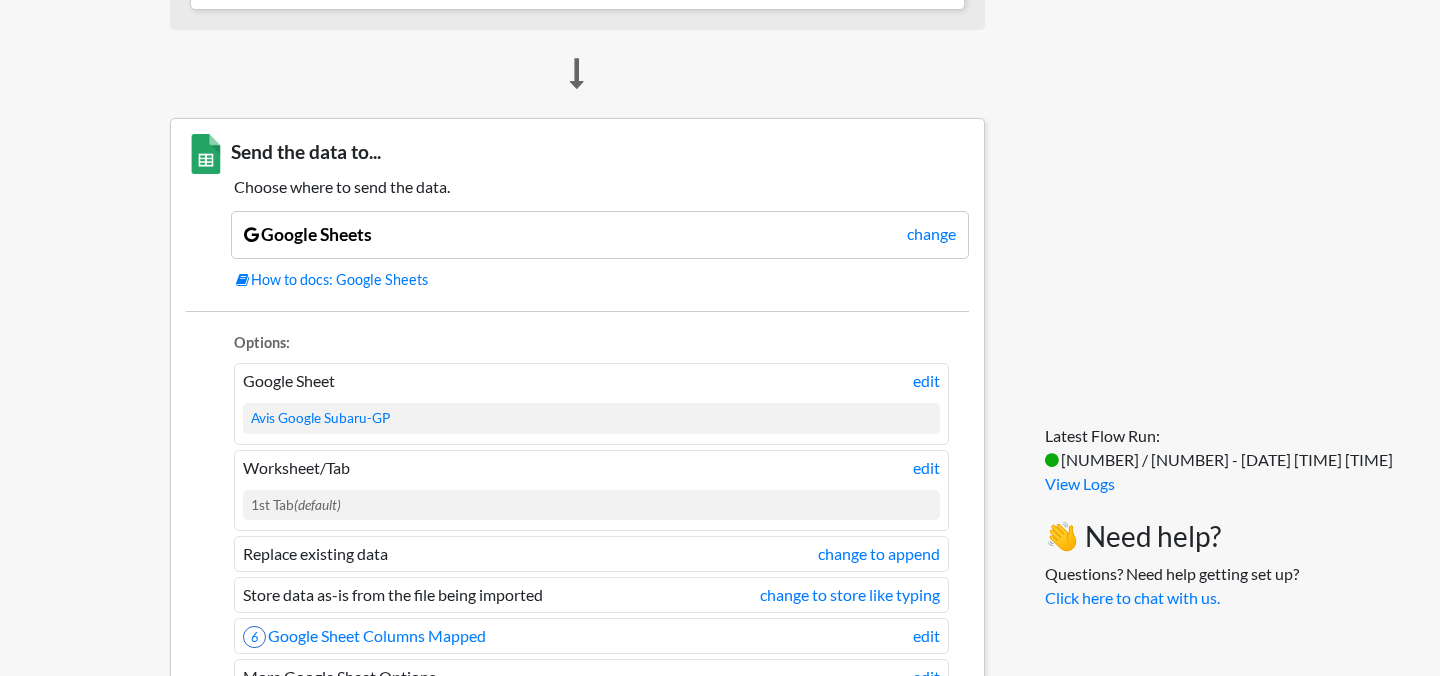 scroll, scrollTop: 1410, scrollLeft: 0, axis: vertical 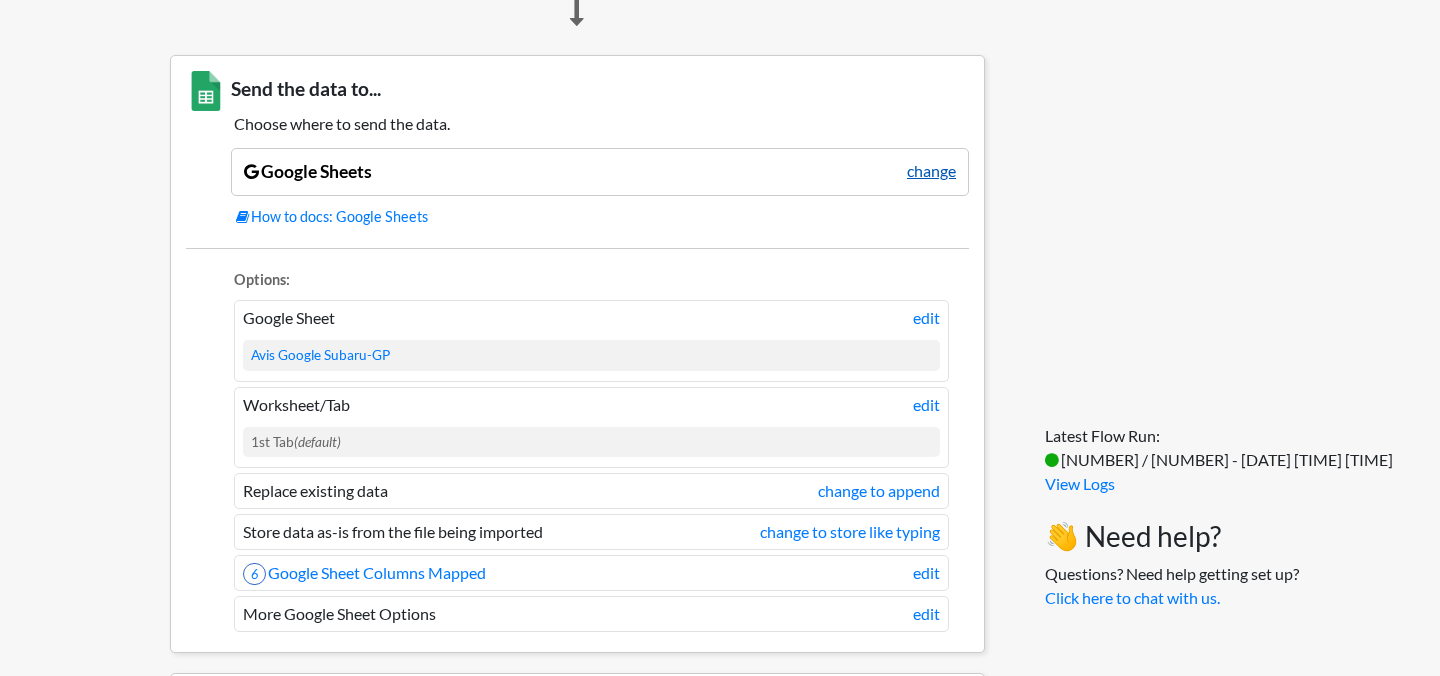 click on "change" at bounding box center (931, 171) 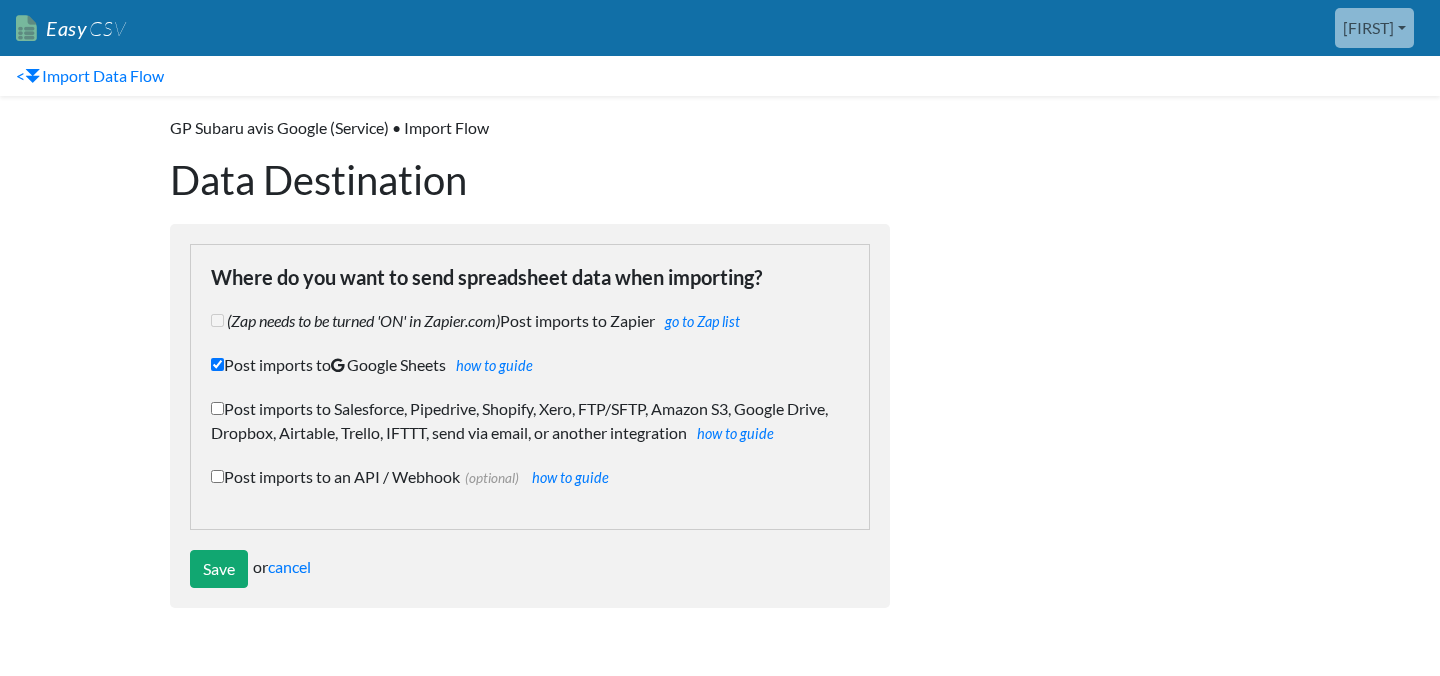 scroll, scrollTop: 0, scrollLeft: 0, axis: both 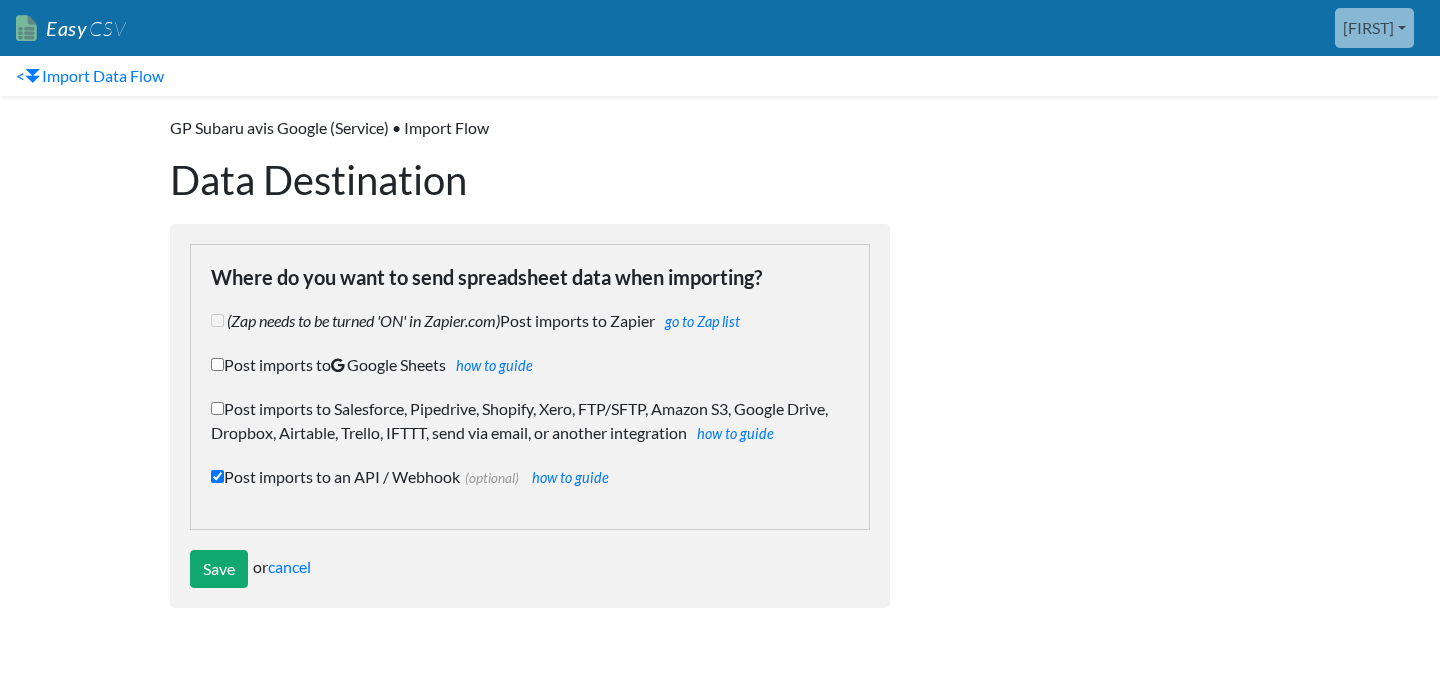 checkbox on "false" 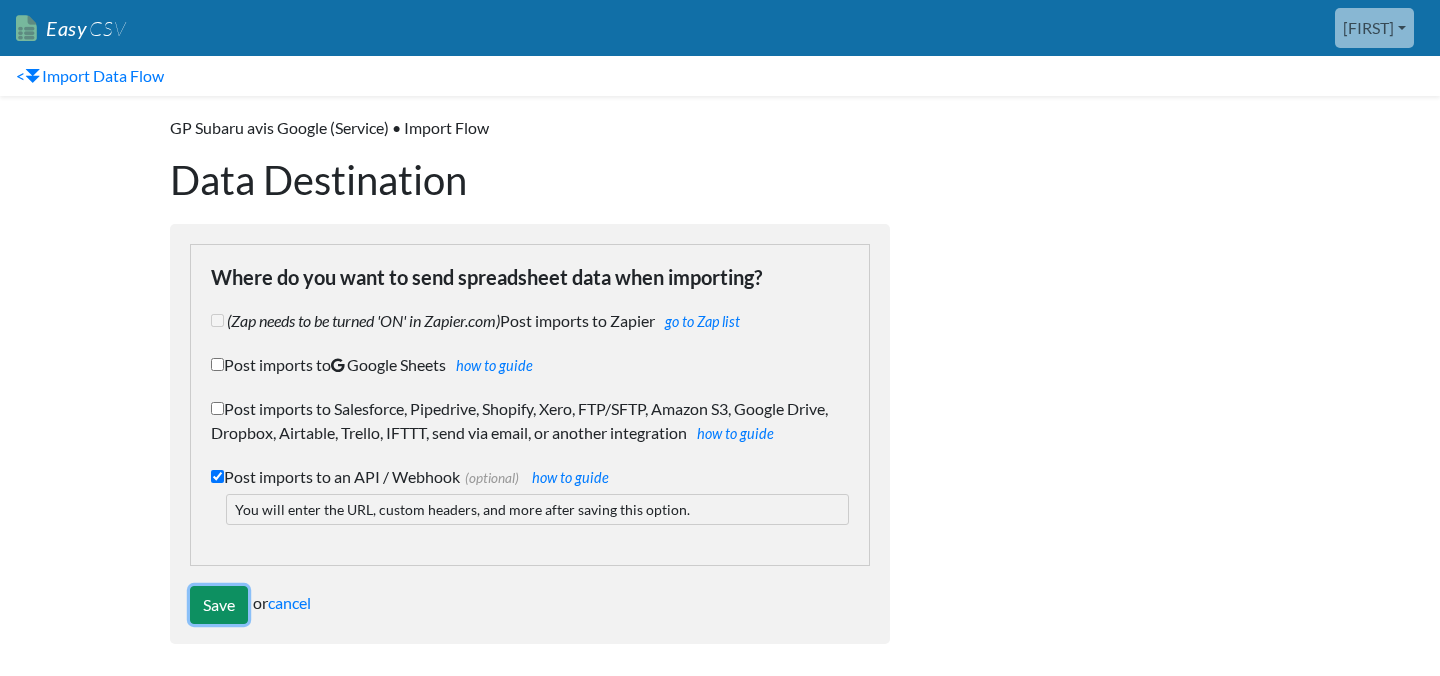 click on "Save" at bounding box center [219, 605] 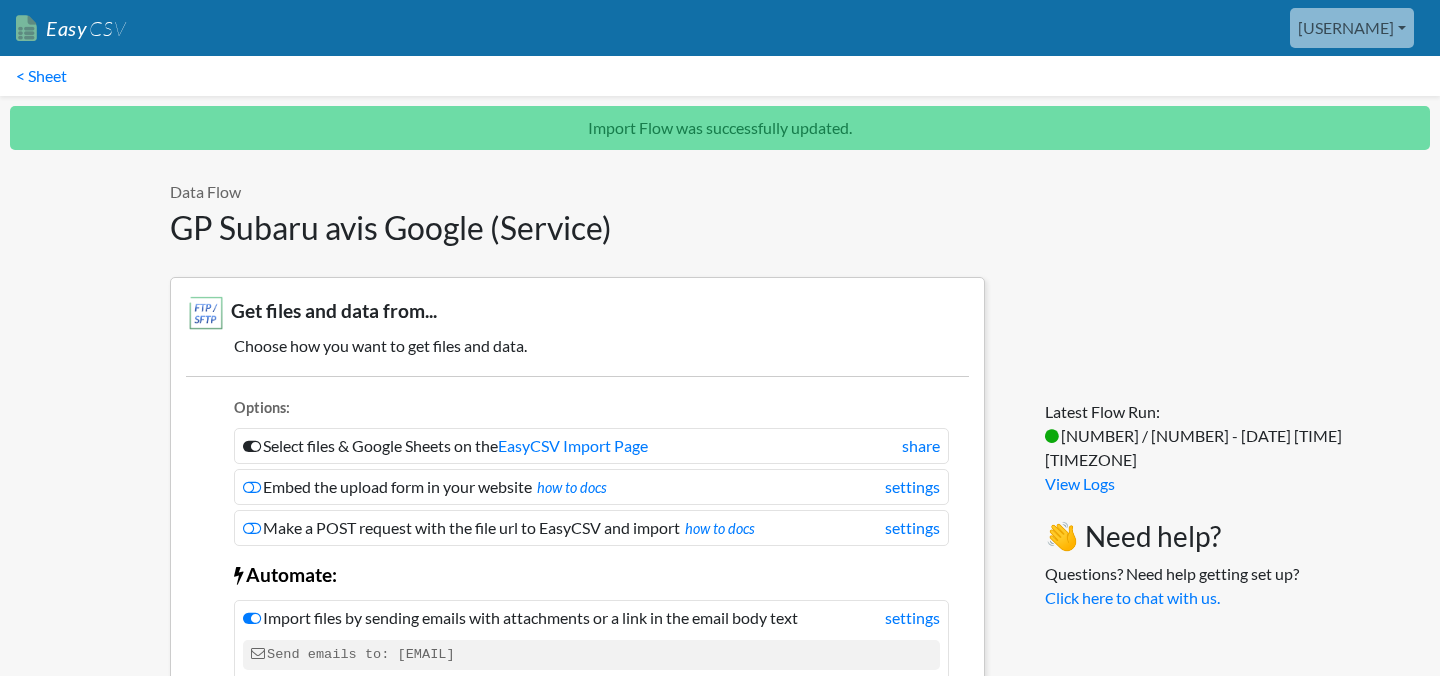 scroll, scrollTop: 1528, scrollLeft: 0, axis: vertical 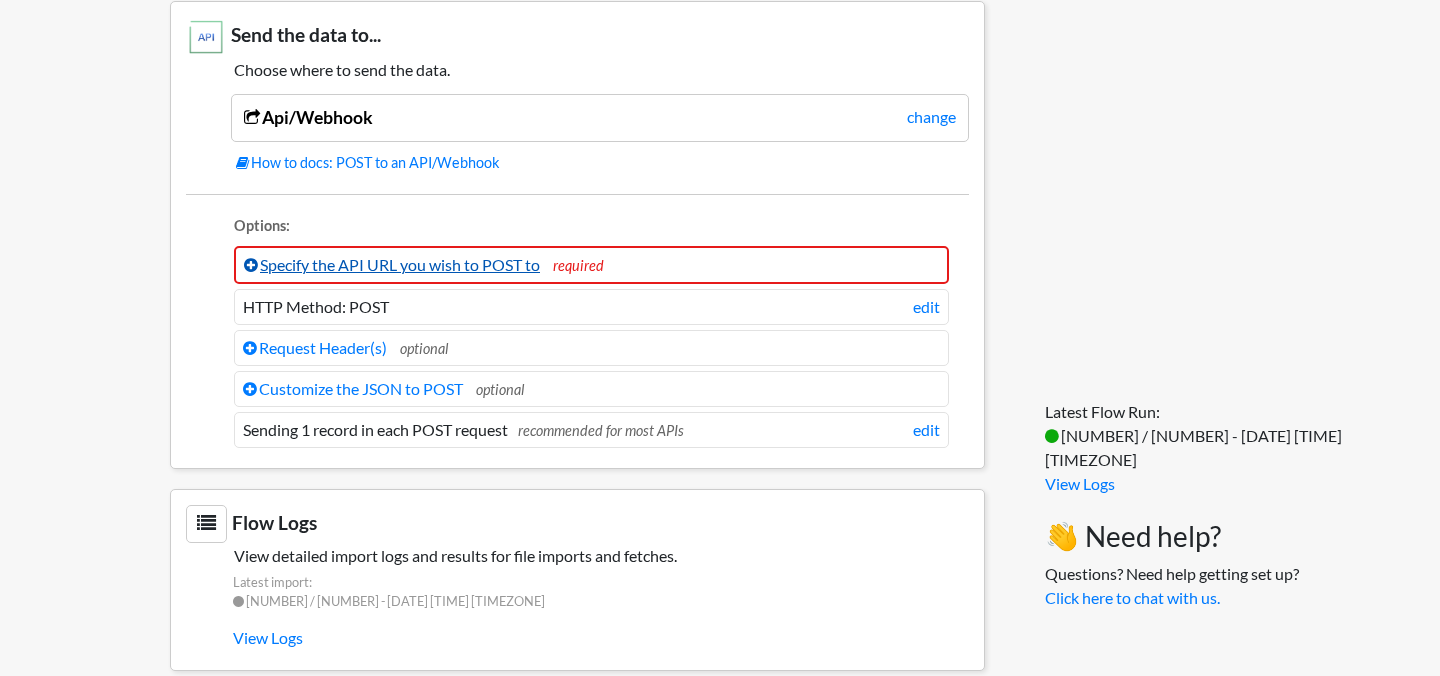 click on "Specify the API URL you wish to POST to" at bounding box center (392, 264) 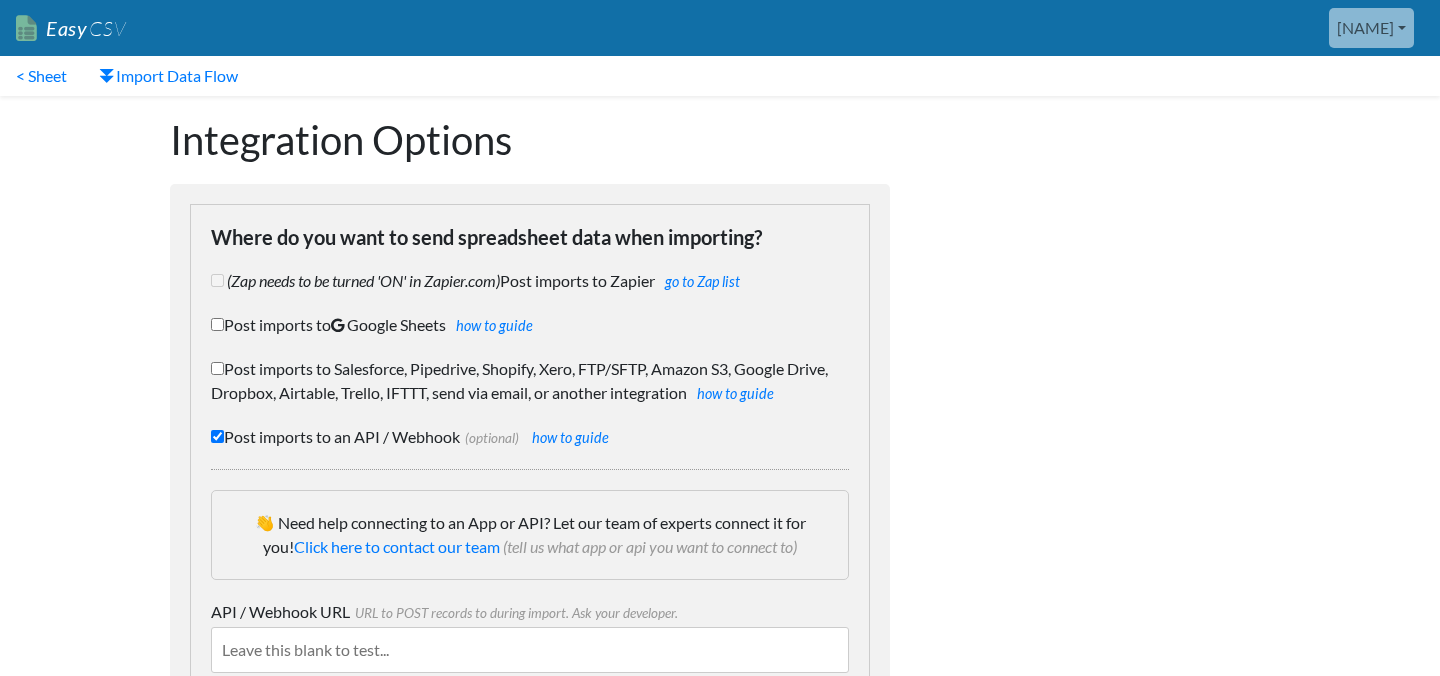 scroll, scrollTop: 323, scrollLeft: 0, axis: vertical 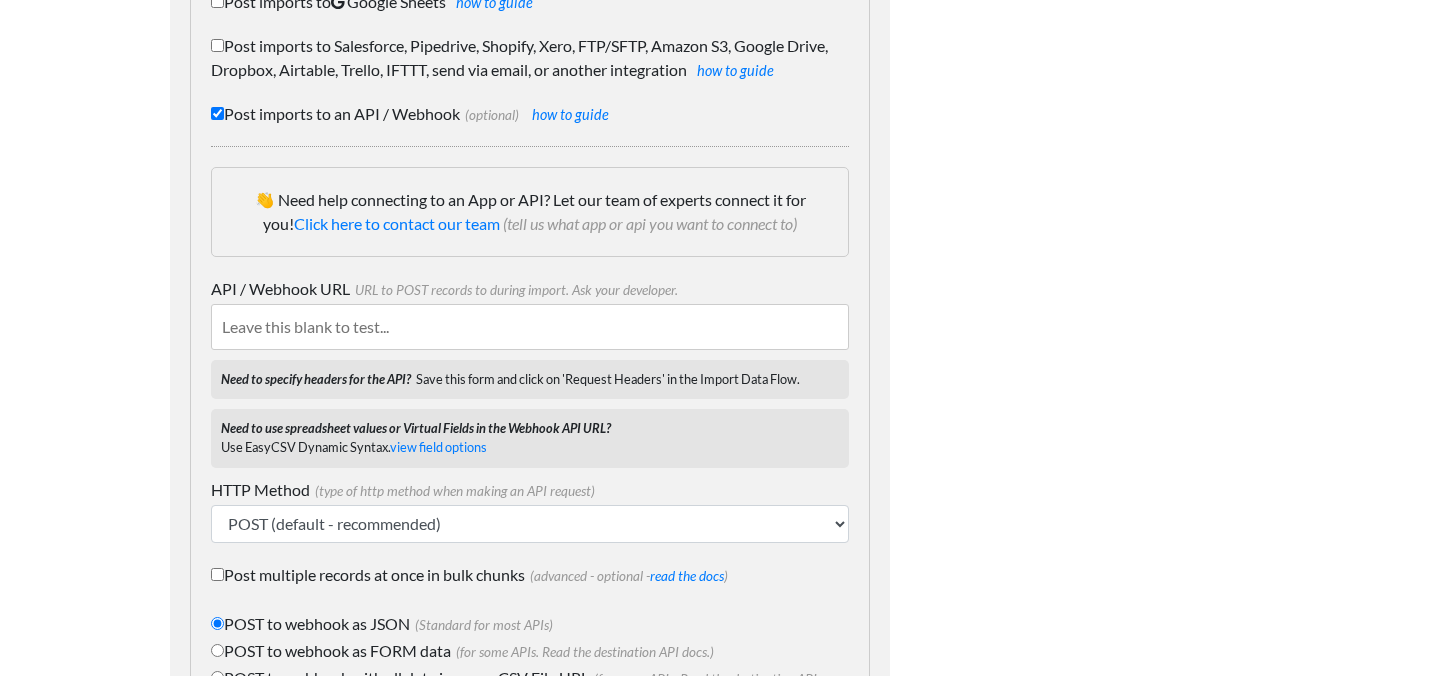 click on "API / Webhook URL URL to POST records to during import. Ask your developer." at bounding box center (530, 327) 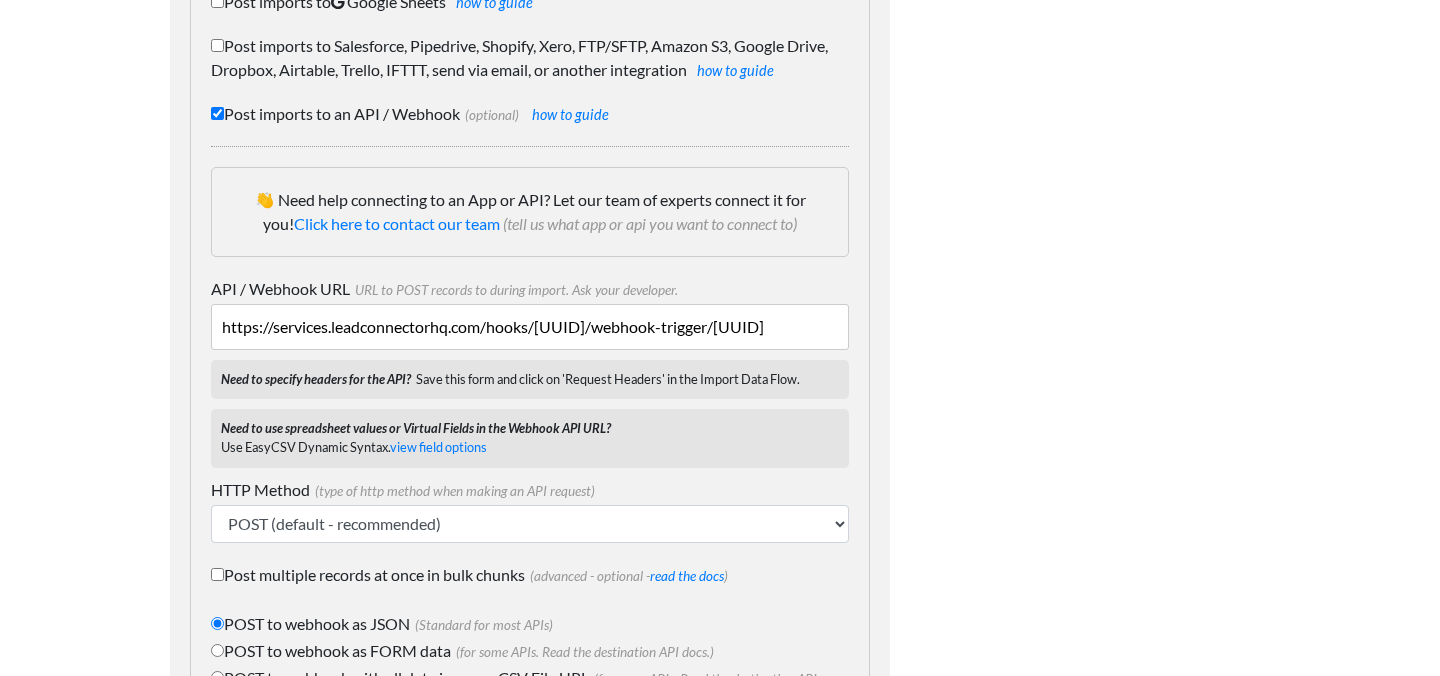 scroll, scrollTop: 0, scrollLeft: 310, axis: horizontal 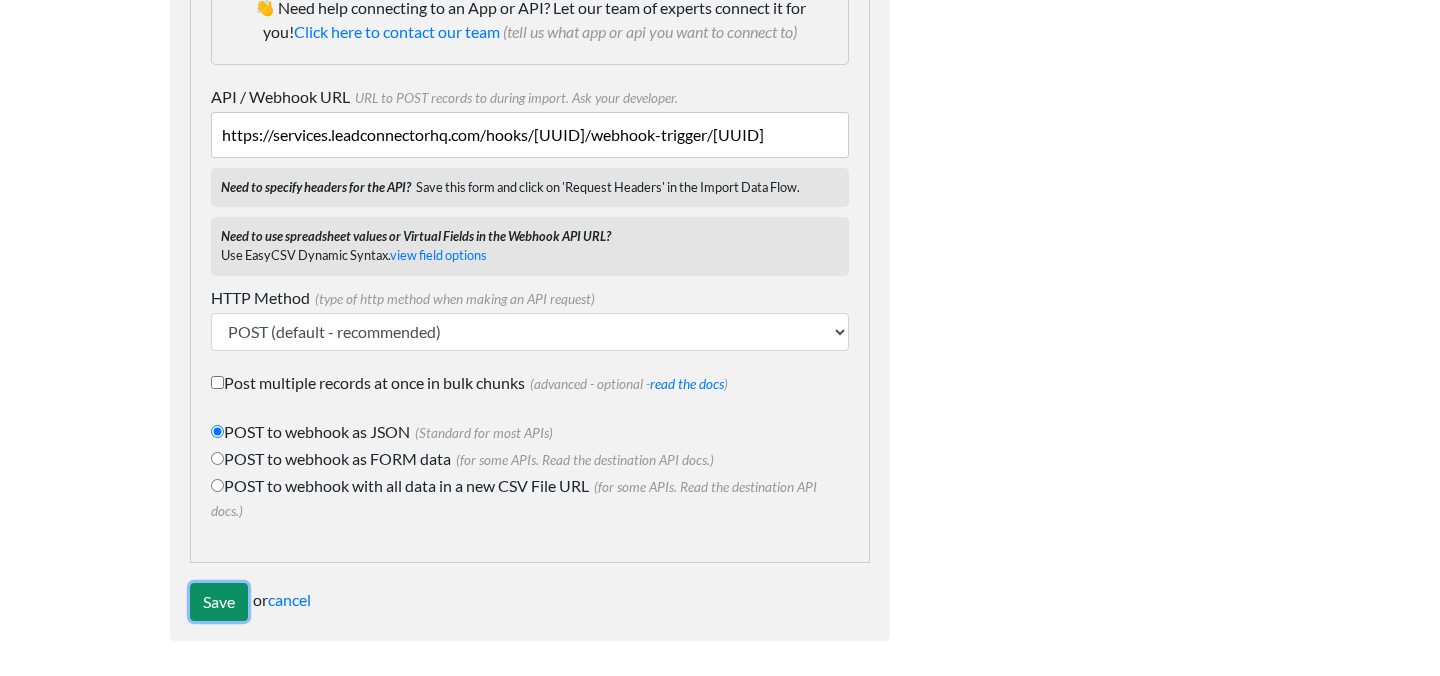 click on "Save" at bounding box center (219, 602) 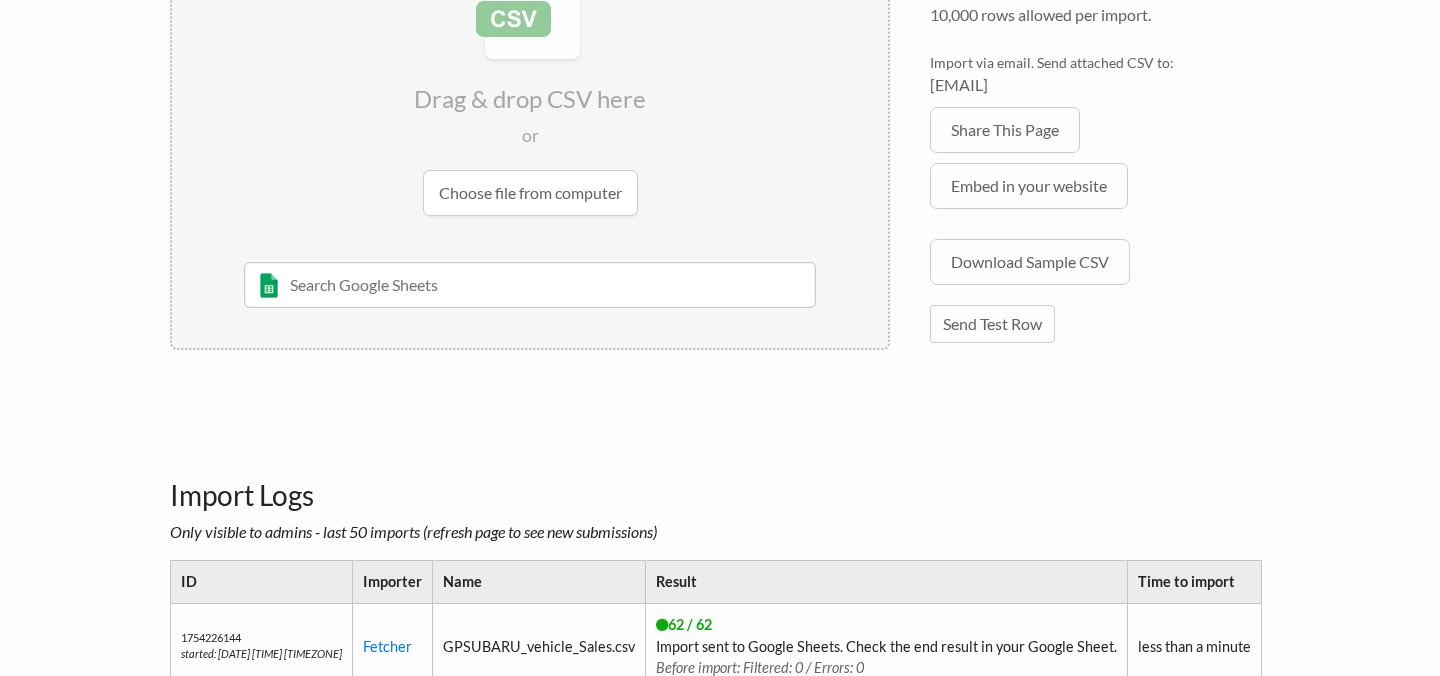 scroll, scrollTop: 0, scrollLeft: 0, axis: both 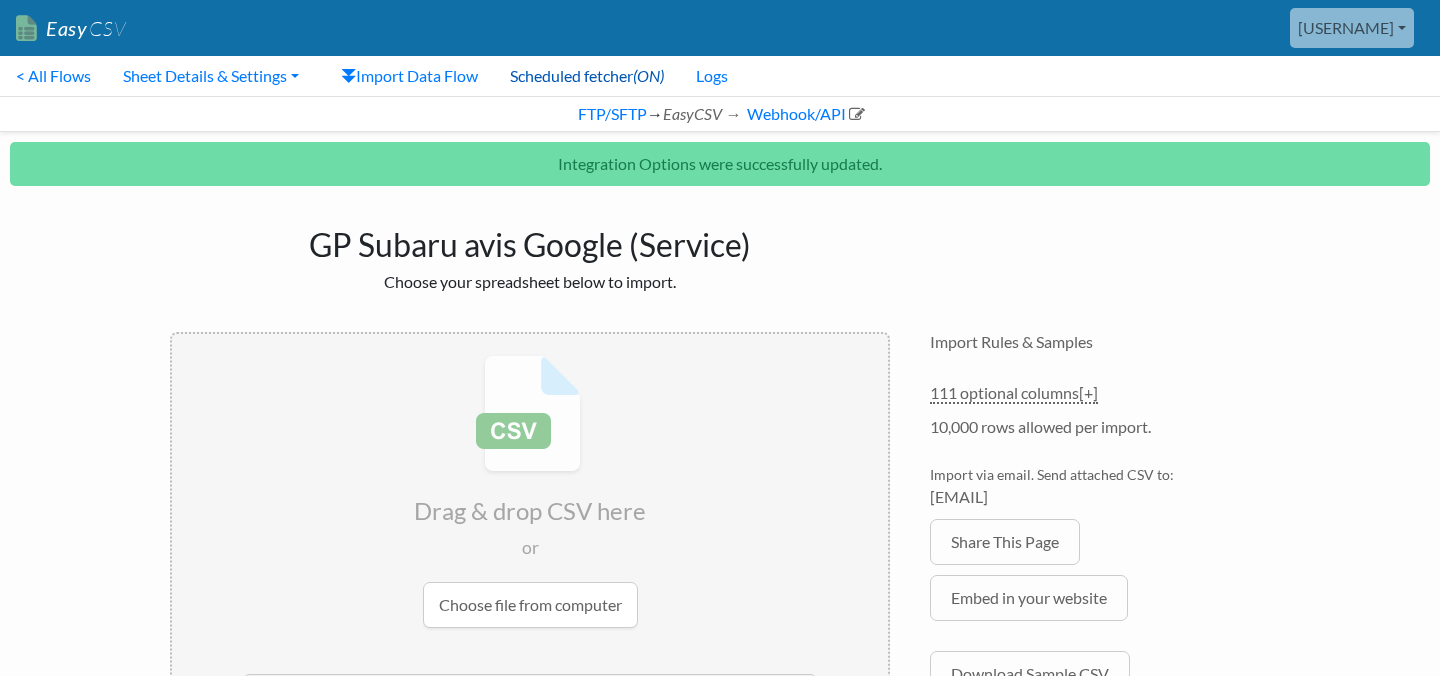 click on "Scheduled fetcher  (ON)" at bounding box center [587, 76] 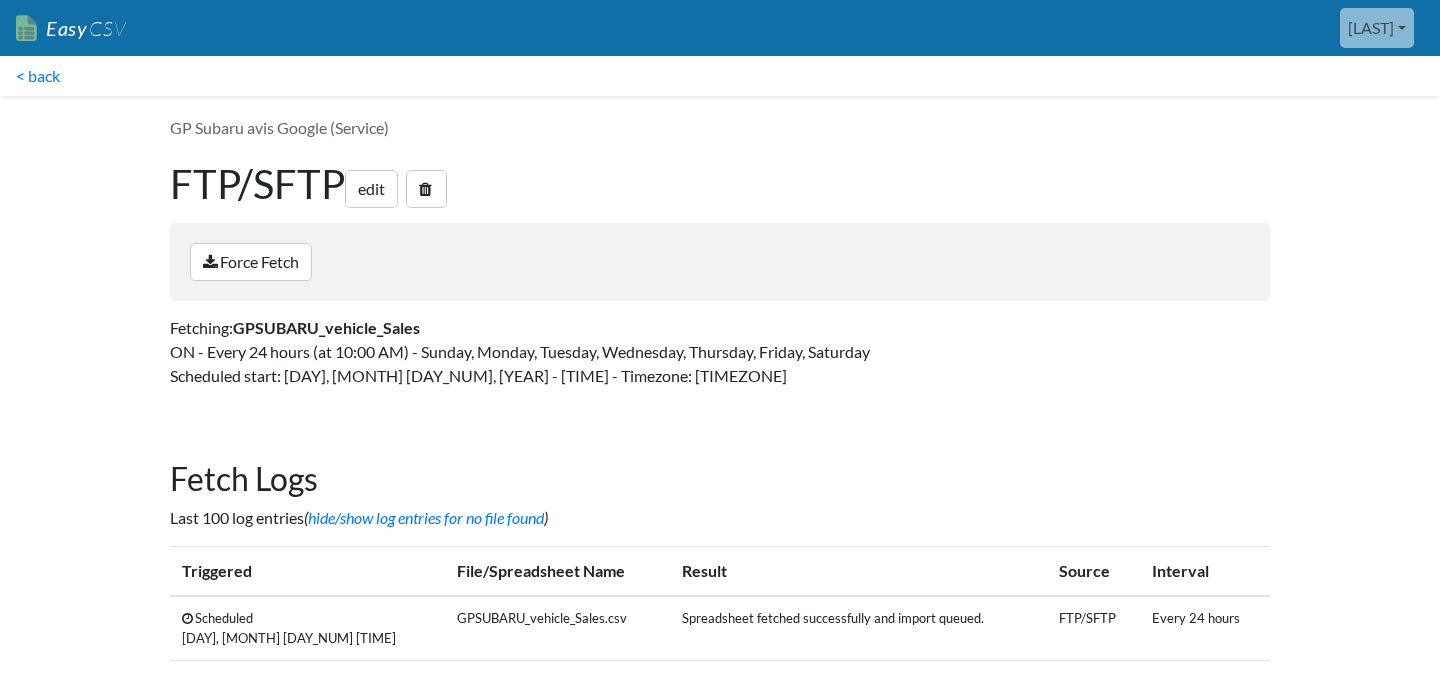 scroll, scrollTop: 0, scrollLeft: 0, axis: both 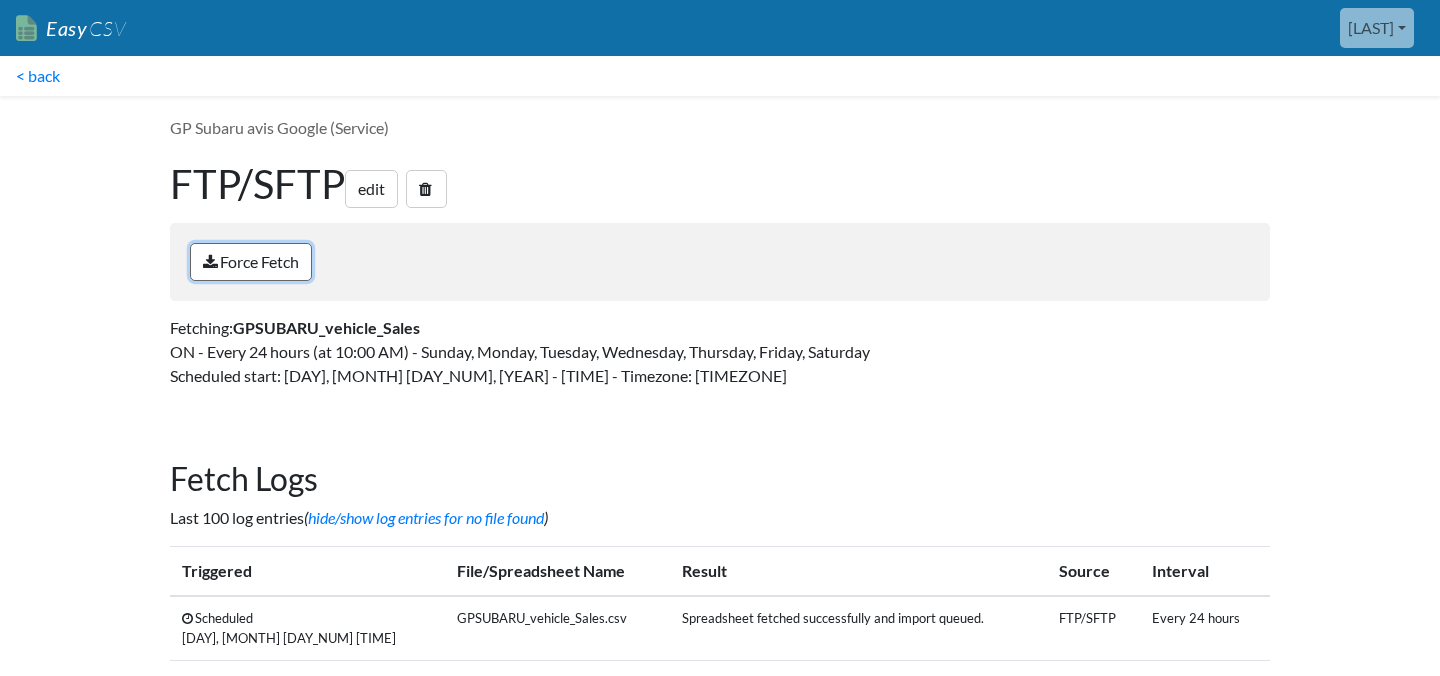 click on "Force Fetch" at bounding box center (251, 262) 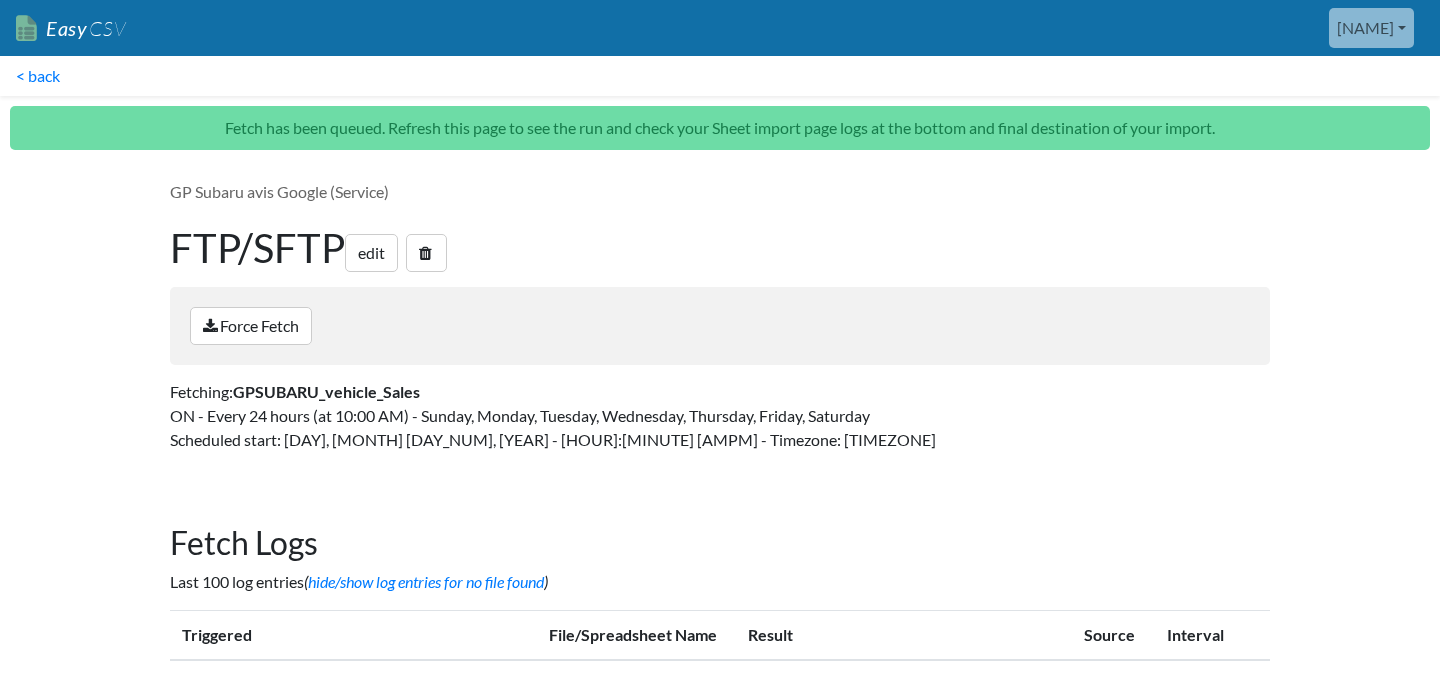 scroll, scrollTop: 0, scrollLeft: 0, axis: both 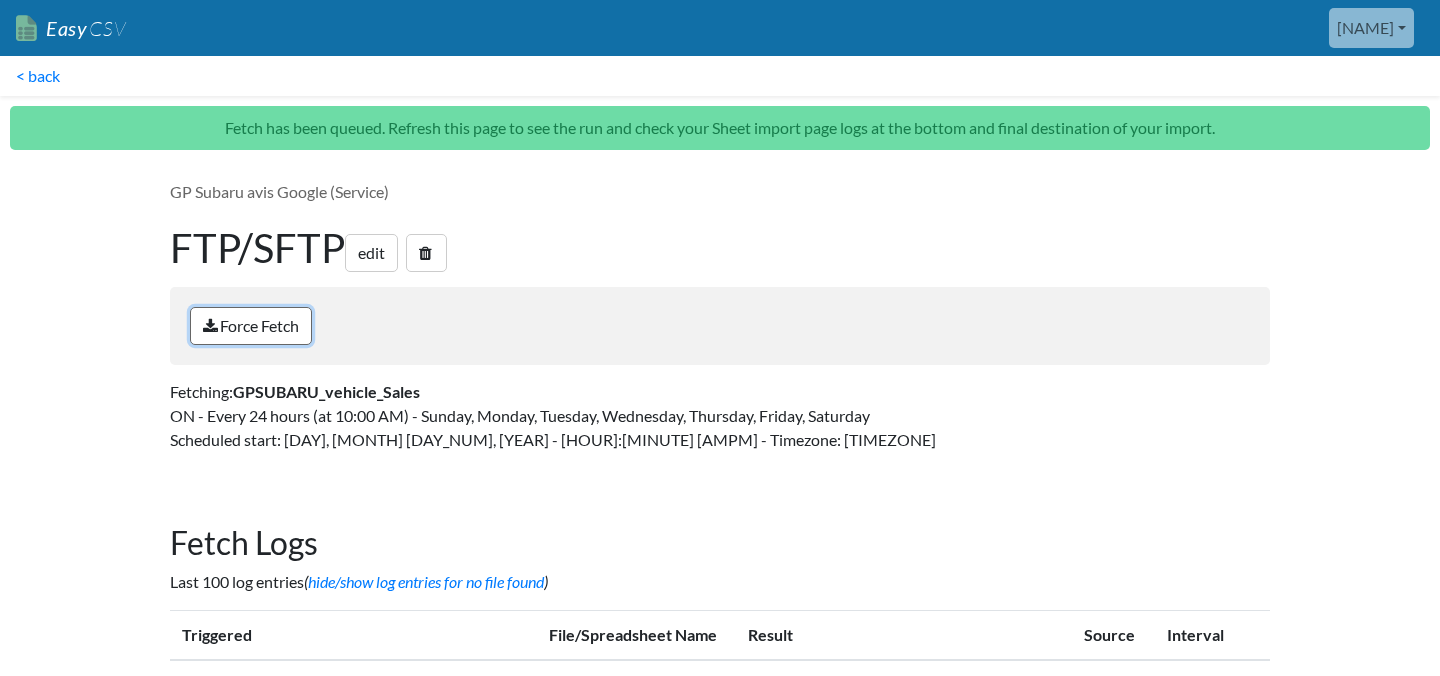 click on "Force Fetch" at bounding box center (251, 326) 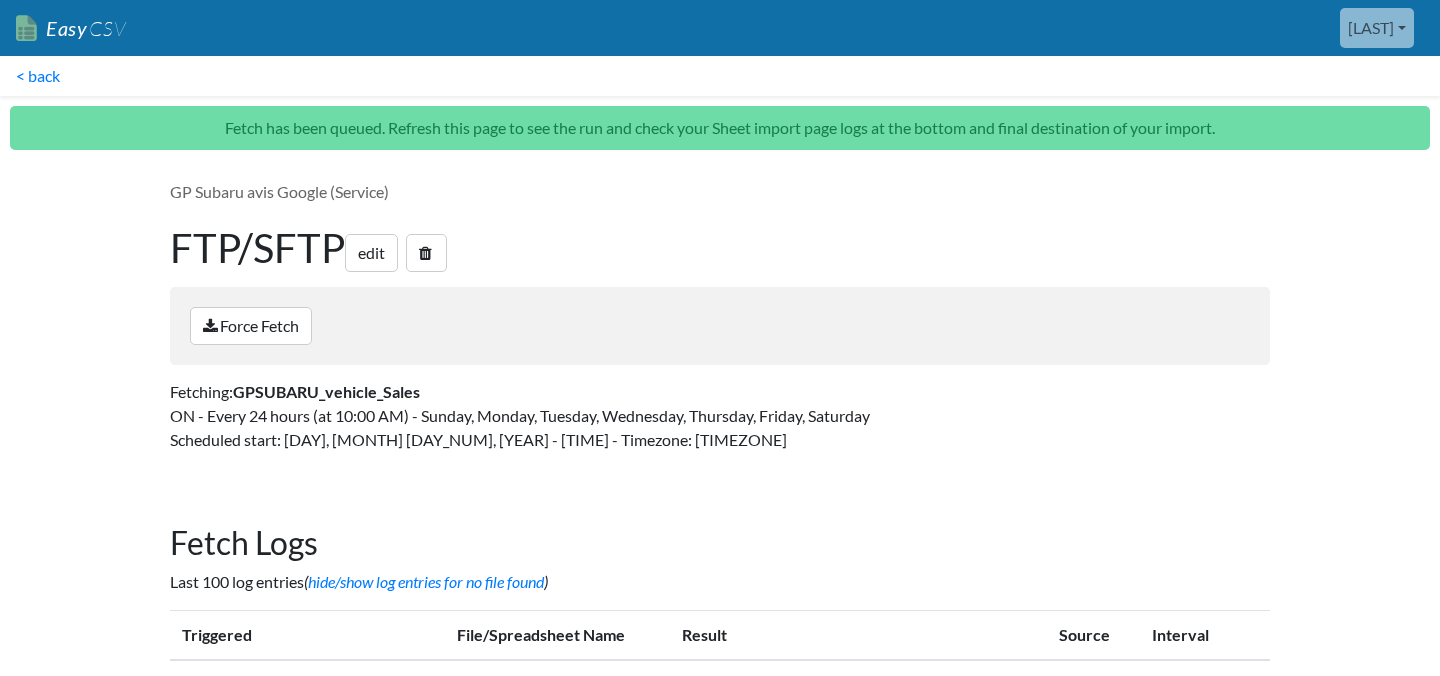 scroll, scrollTop: 0, scrollLeft: 0, axis: both 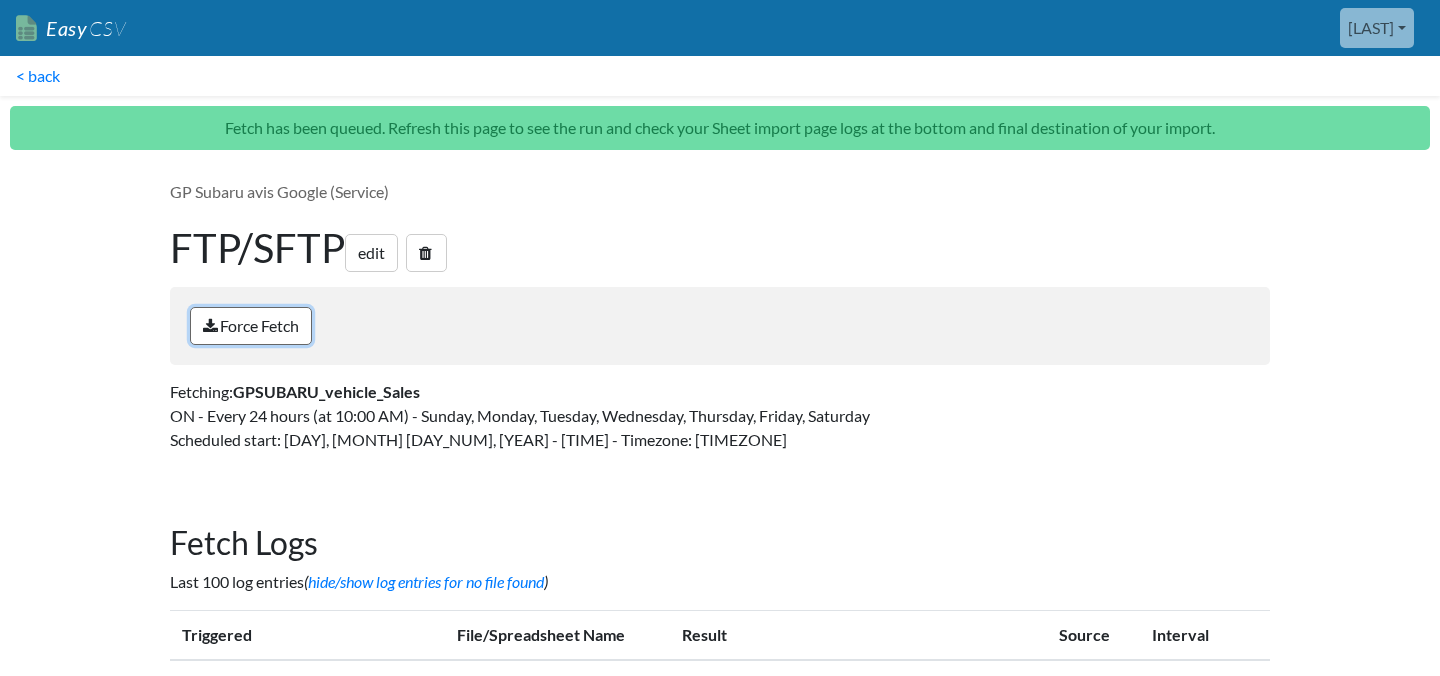 click on "Force Fetch" at bounding box center (251, 326) 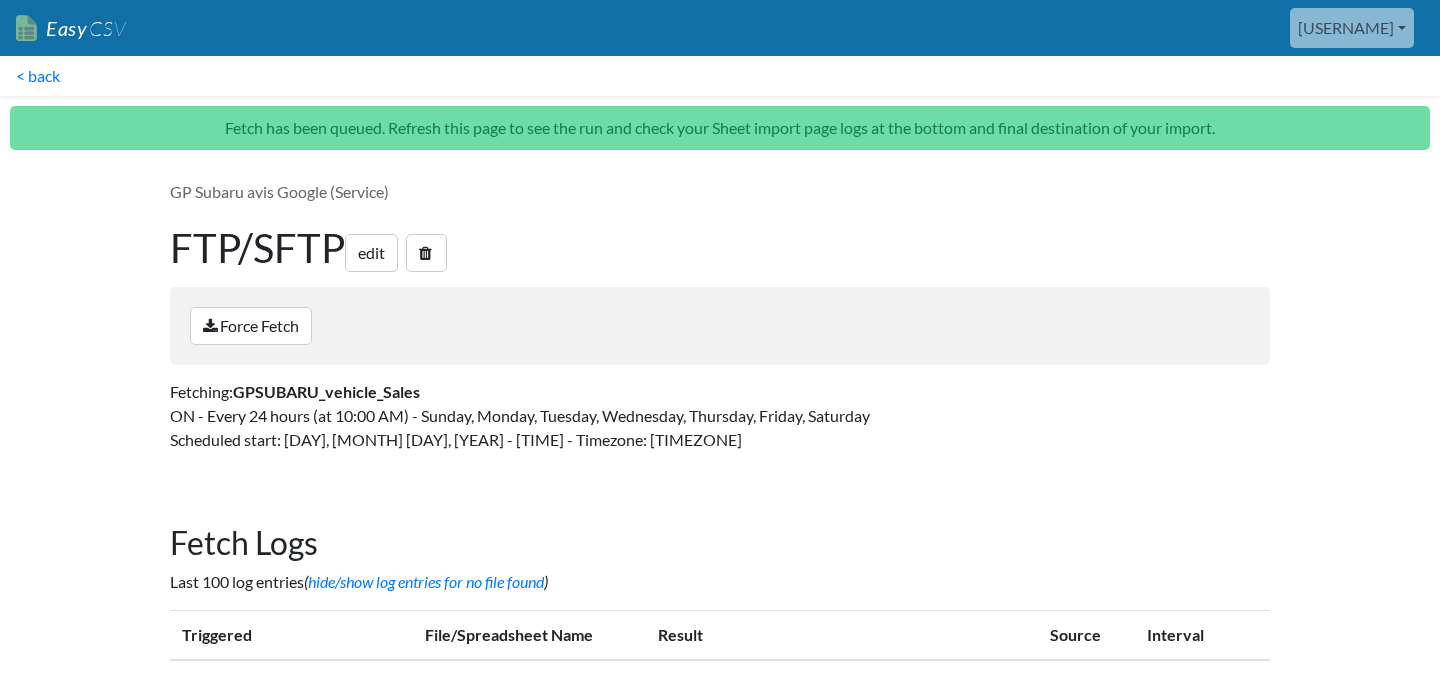 scroll, scrollTop: 274, scrollLeft: 0, axis: vertical 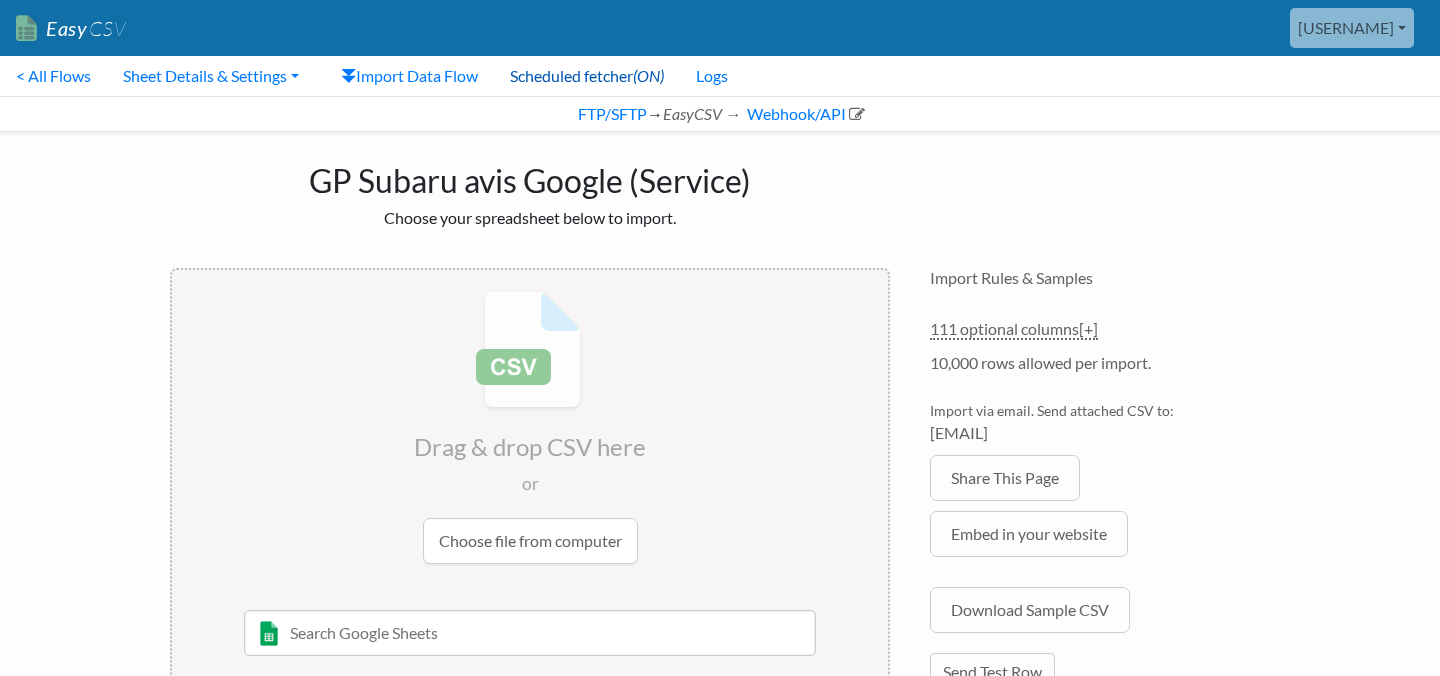 click on "Scheduled fetcher  (ON)" at bounding box center [587, 76] 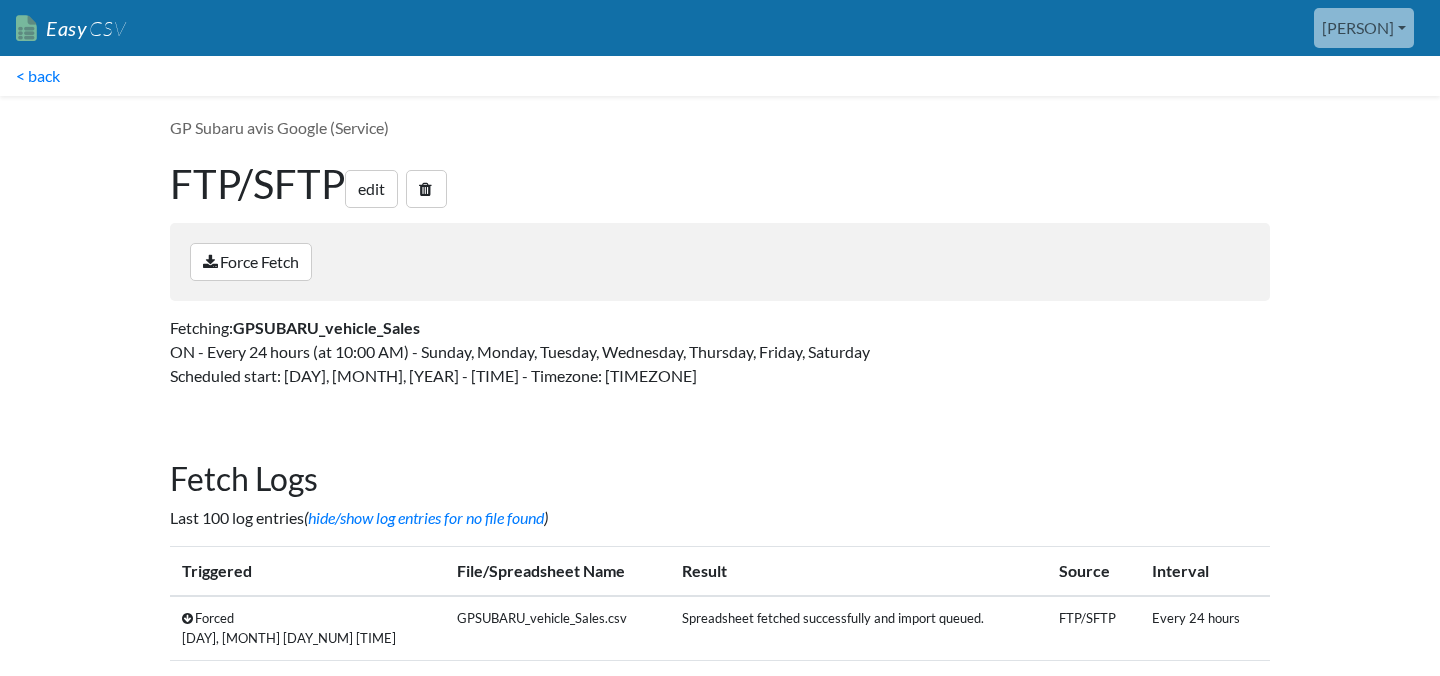 scroll, scrollTop: 0, scrollLeft: 0, axis: both 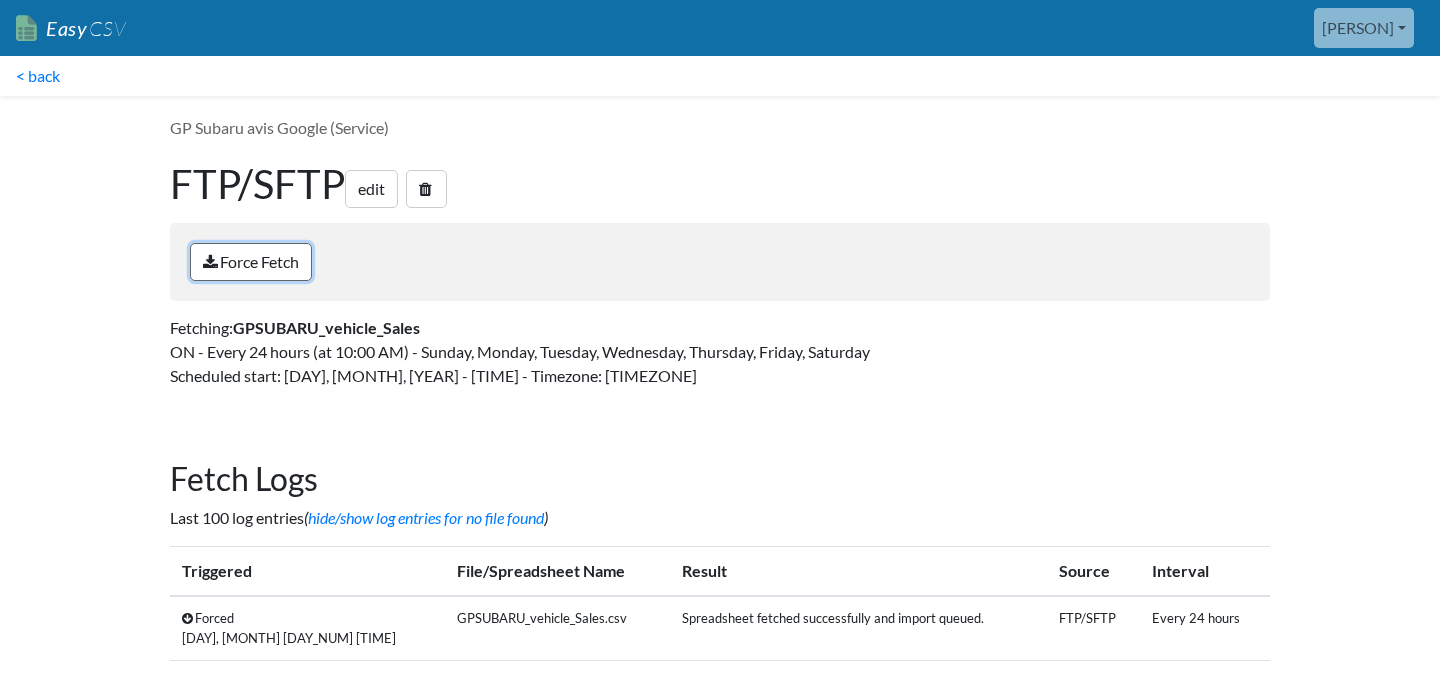 click on "Force Fetch" at bounding box center (251, 262) 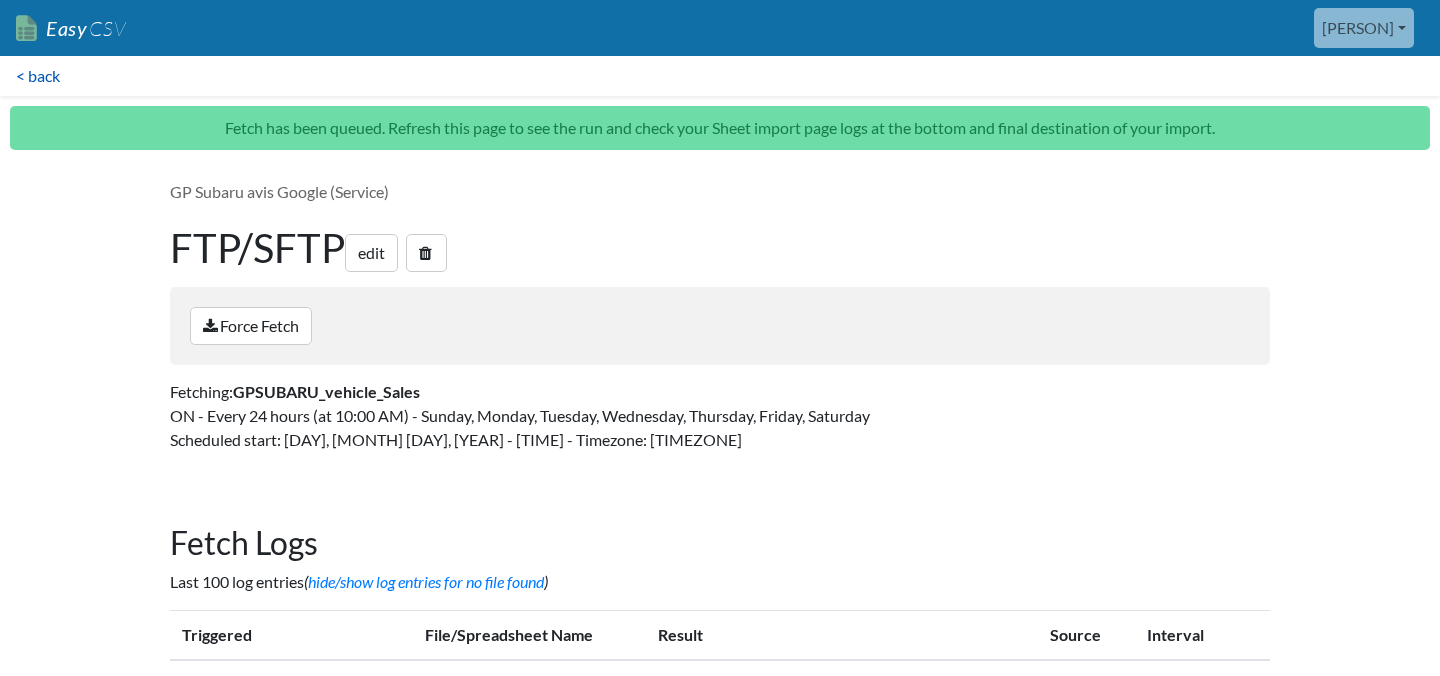 scroll, scrollTop: 0, scrollLeft: 0, axis: both 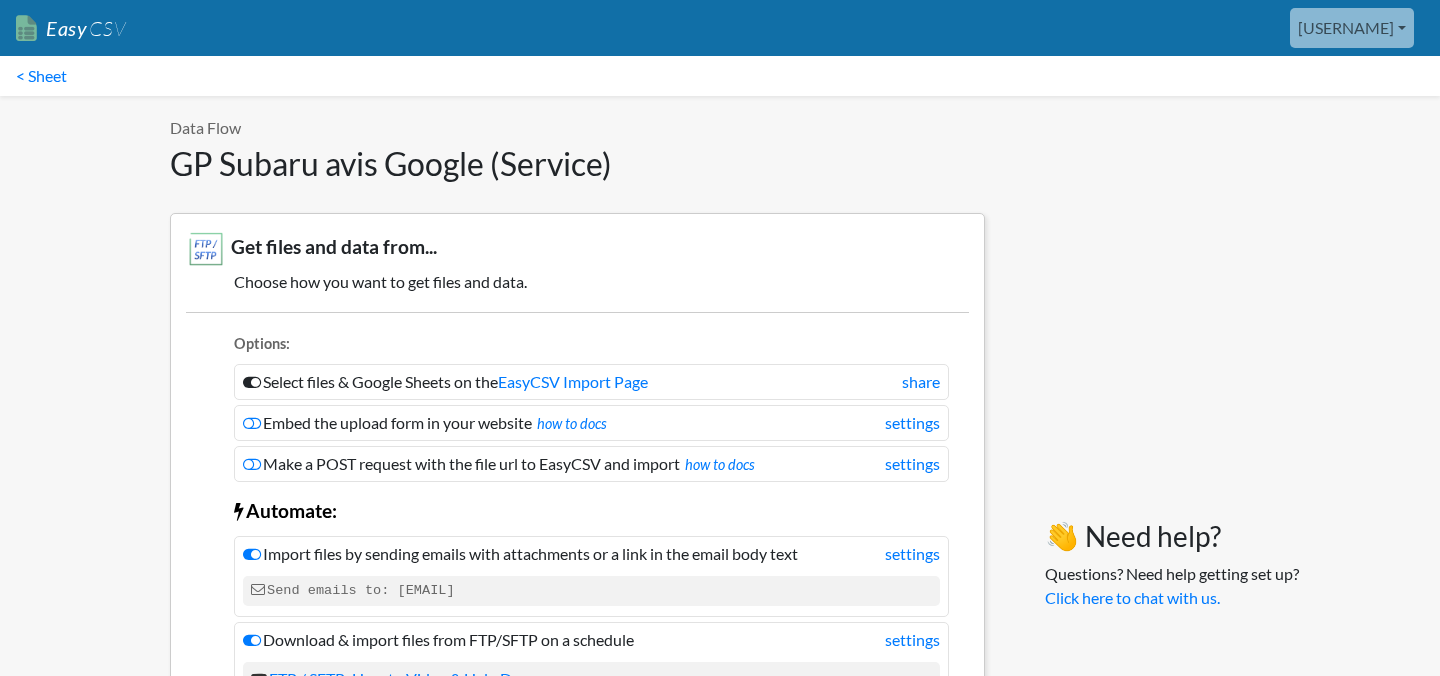click on "[USERNAME]
Projects you have been added to
Clutchedcanada
All Flows
All CSV Generators
Business & Plan Info
Manage Users
Personal Project Reviatech
All Flows
All CSV Generators
Business & Plan Info
Manage Users
My Account
Connected Apps
Connect Salesforce
Connect Pipedrive
Connect Zapier
Connect Shopify
Connect Dropbox
Connect Box.net
Connect Microsoft OneDrive
Connect Xero
Connect Notion
Connect Trello
Connect Asana
Logout" at bounding box center (1357, 28) 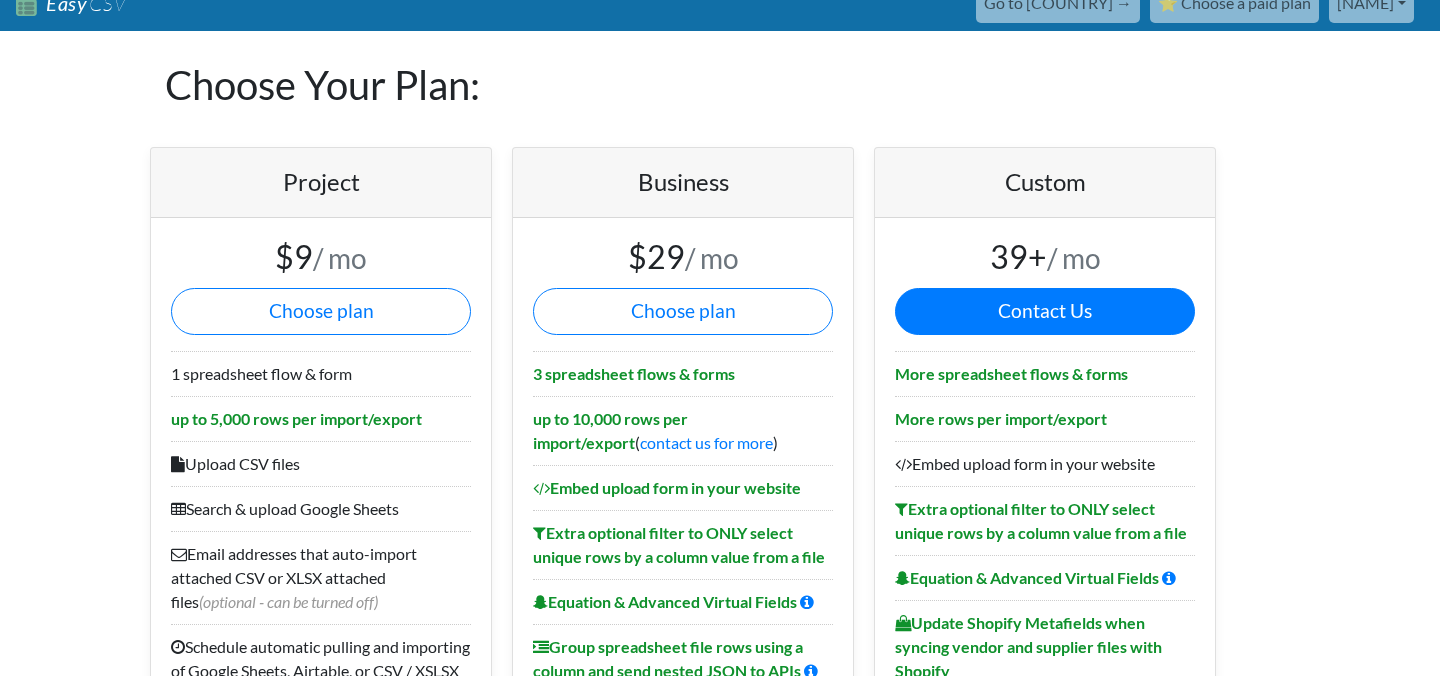 scroll, scrollTop: 0, scrollLeft: 0, axis: both 